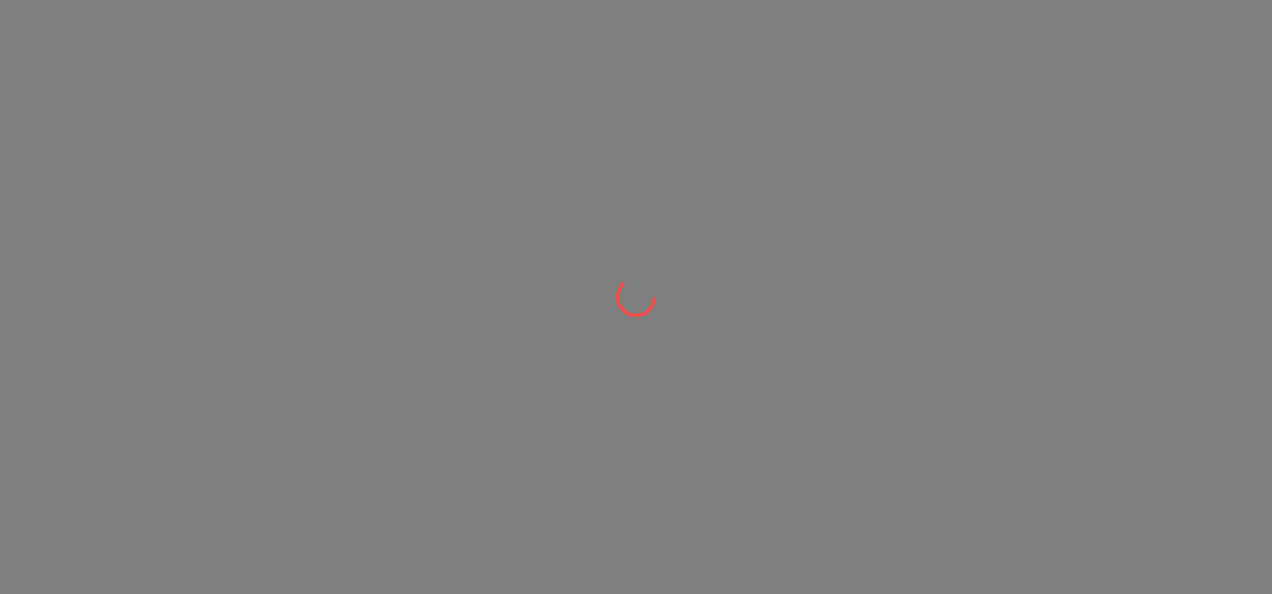 scroll, scrollTop: 0, scrollLeft: 0, axis: both 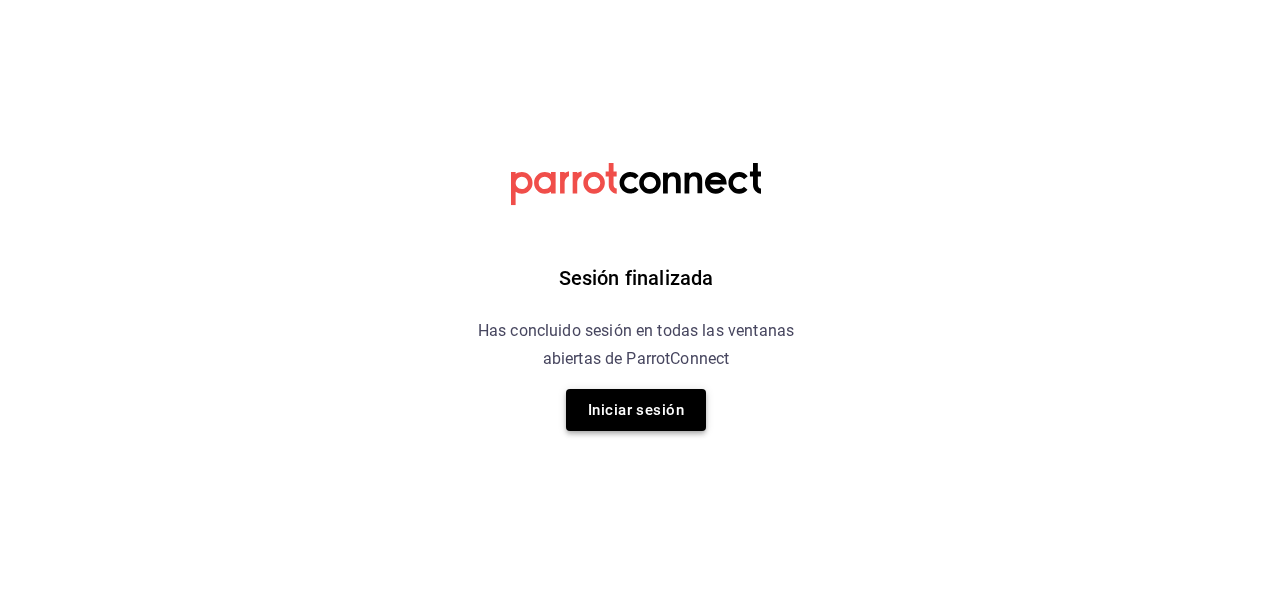 click on "Iniciar sesión" at bounding box center [636, 410] 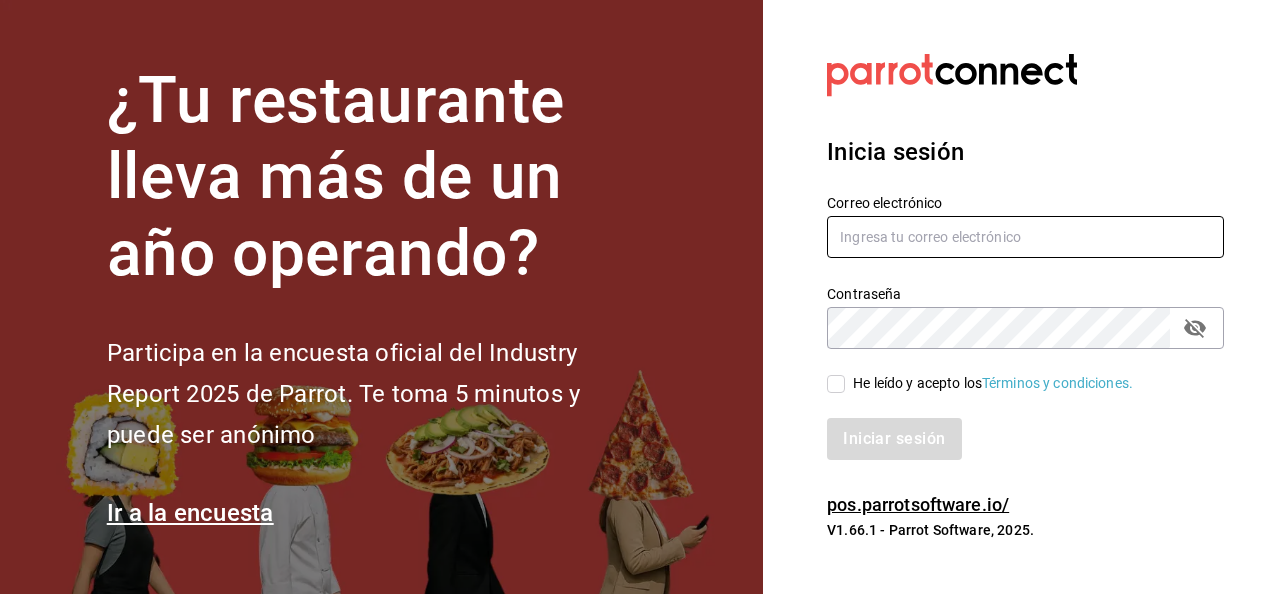 click at bounding box center (1025, 237) 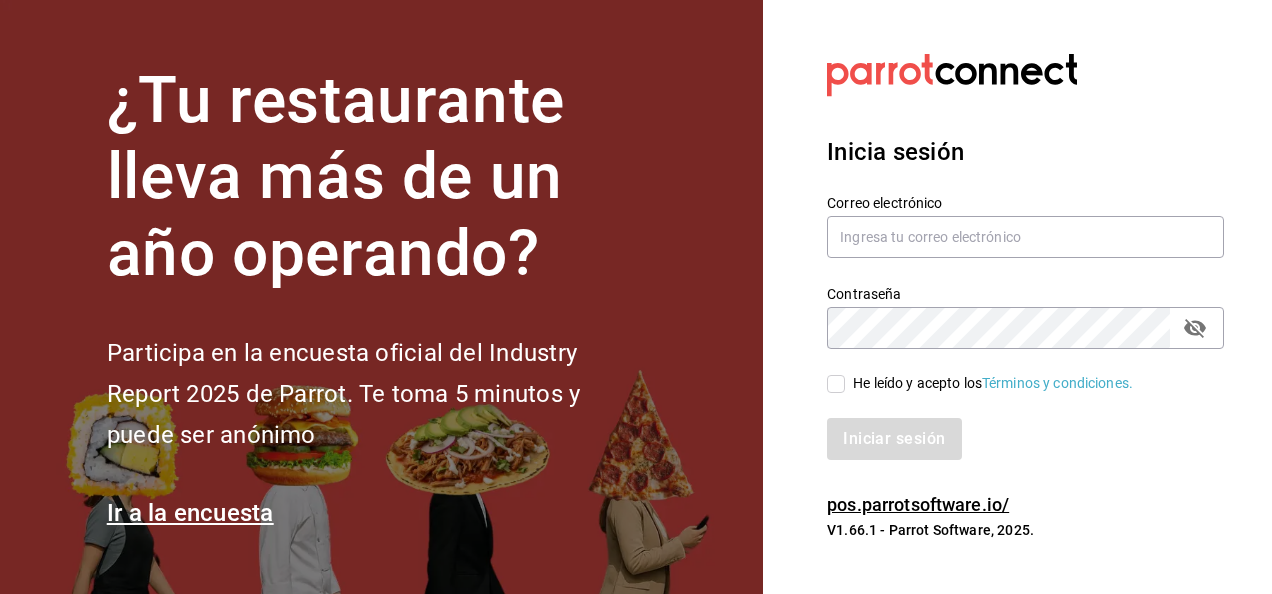 scroll, scrollTop: 0, scrollLeft: 0, axis: both 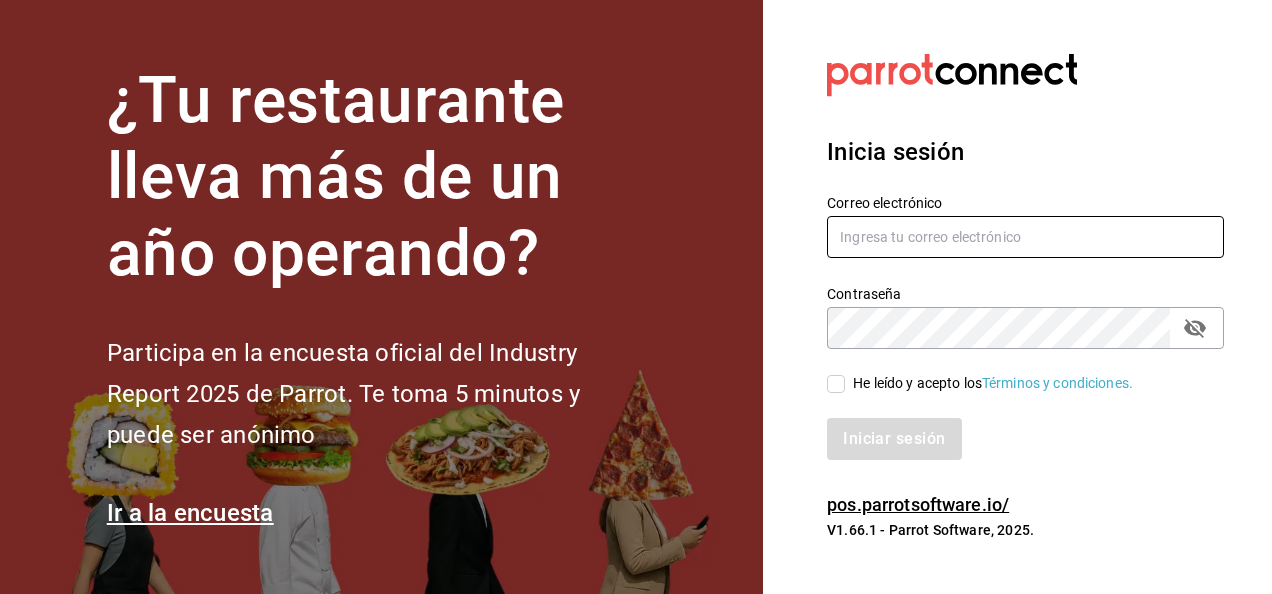 click at bounding box center (1025, 237) 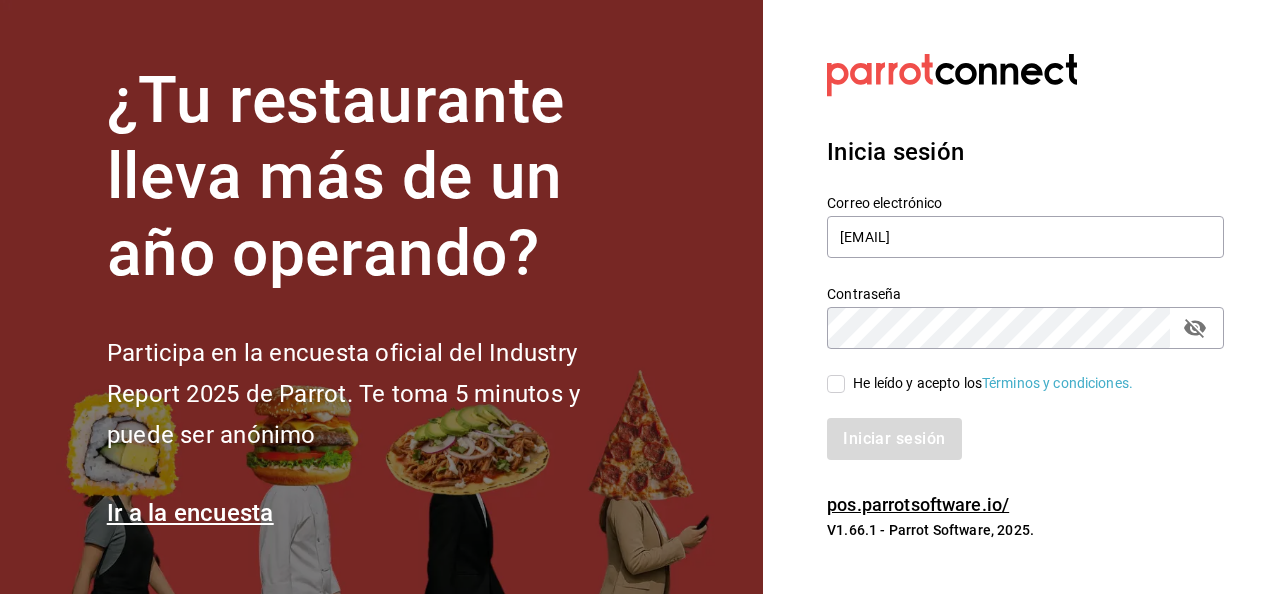 click on "He leído y acepto los  Términos y condiciones." at bounding box center [836, 384] 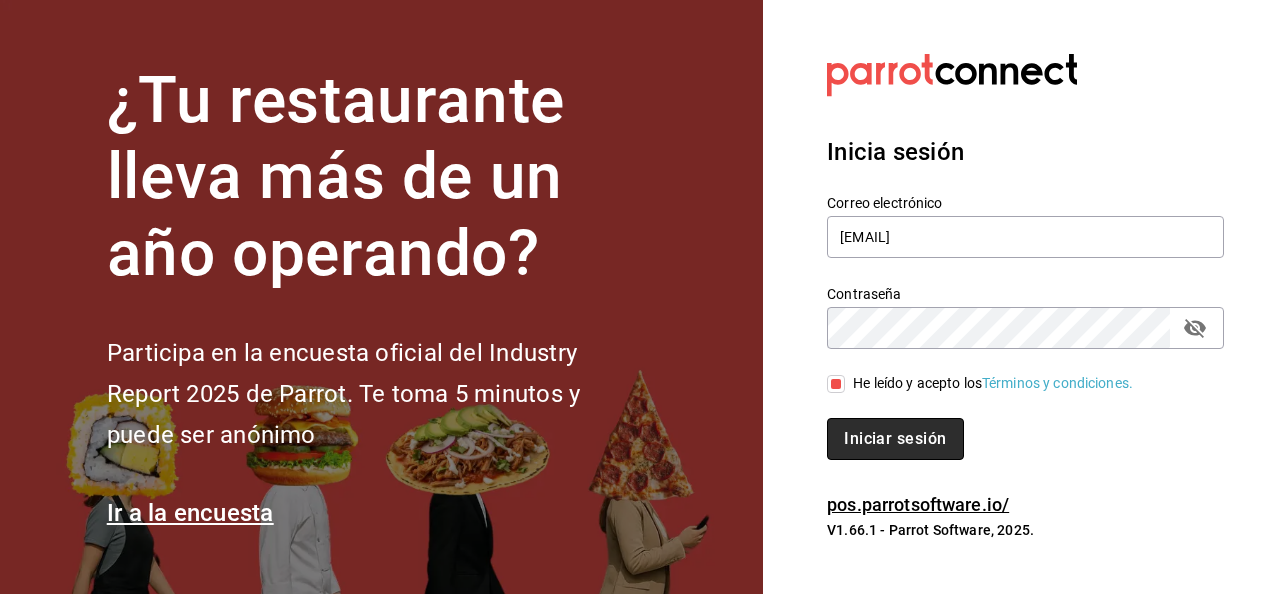 click on "Iniciar sesión" at bounding box center [895, 439] 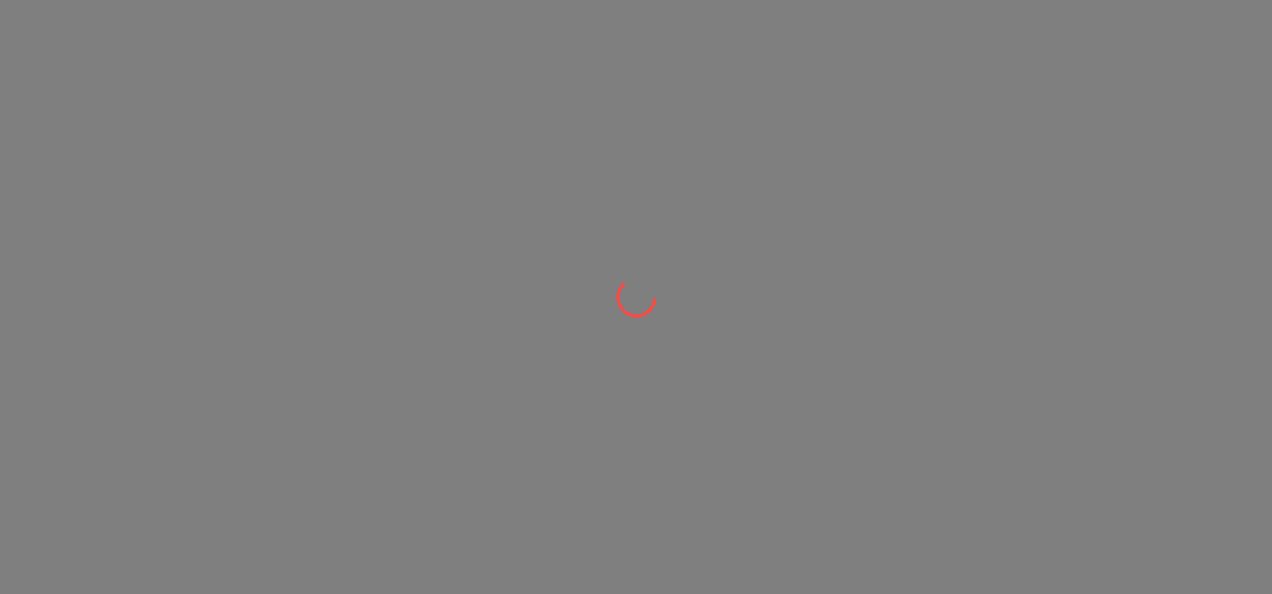 scroll, scrollTop: 0, scrollLeft: 0, axis: both 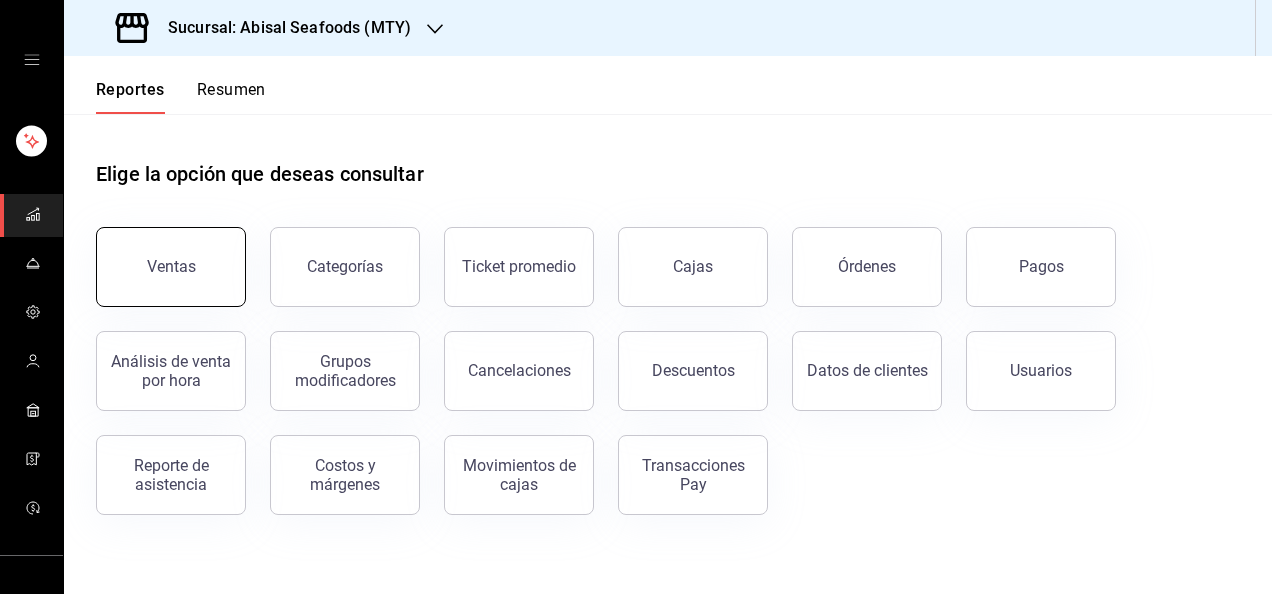 click on "Ventas" at bounding box center [171, 267] 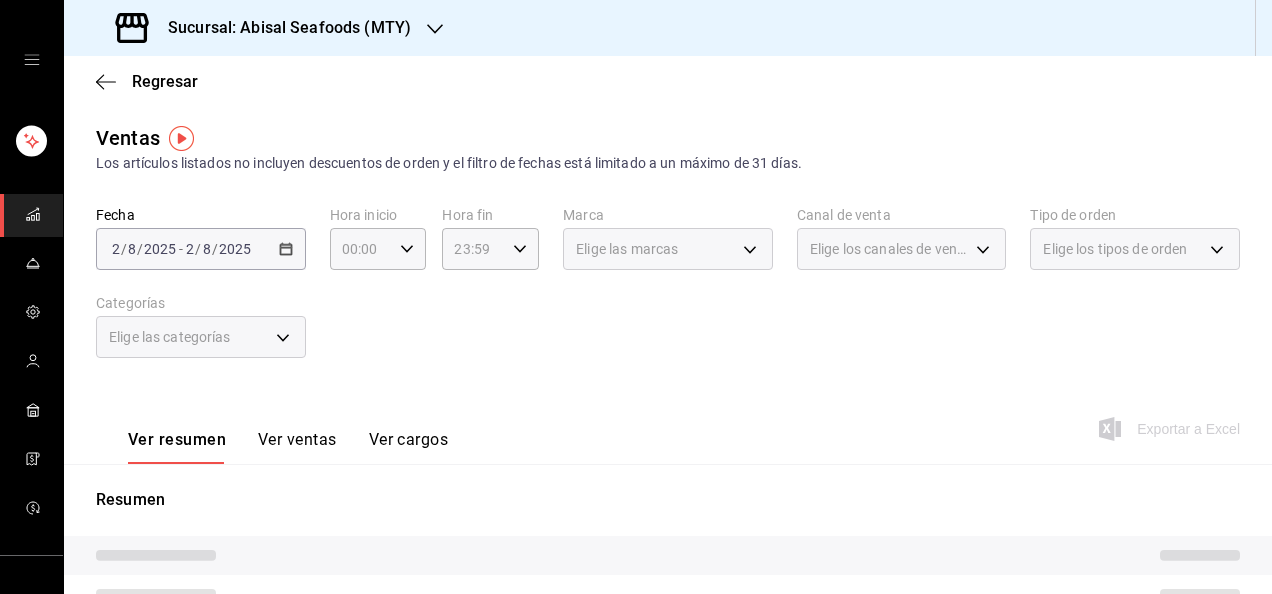 click on "2025-08-02 2 / 8 / 2025 - 2025-08-02 2 / 8 / 2025" at bounding box center [201, 249] 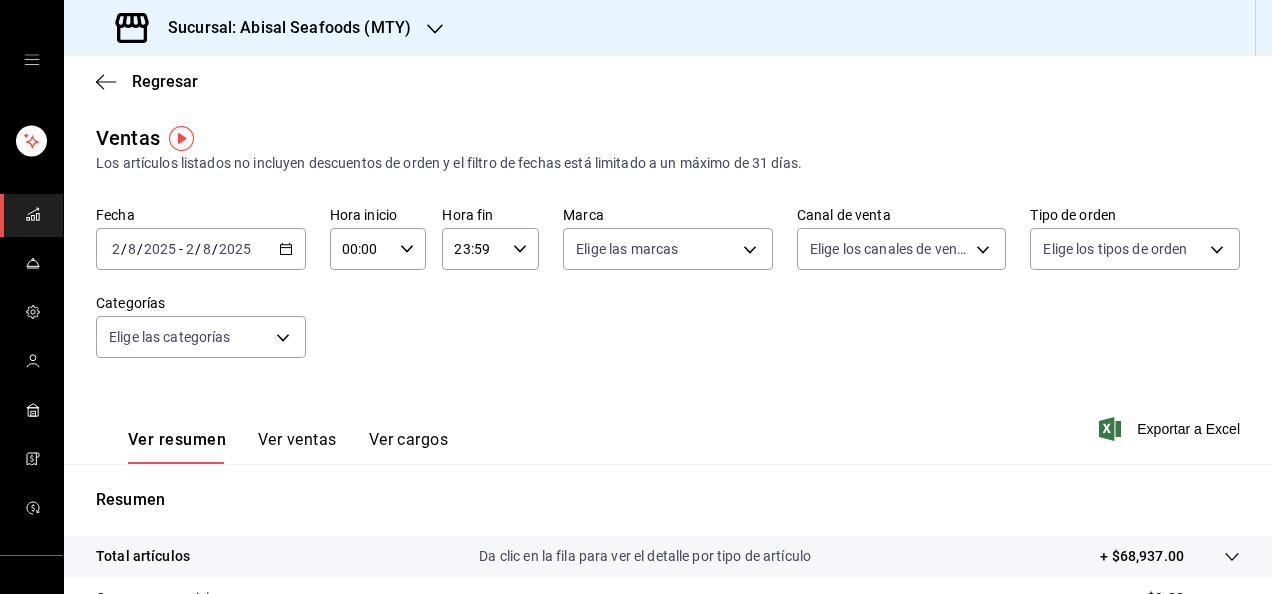 click 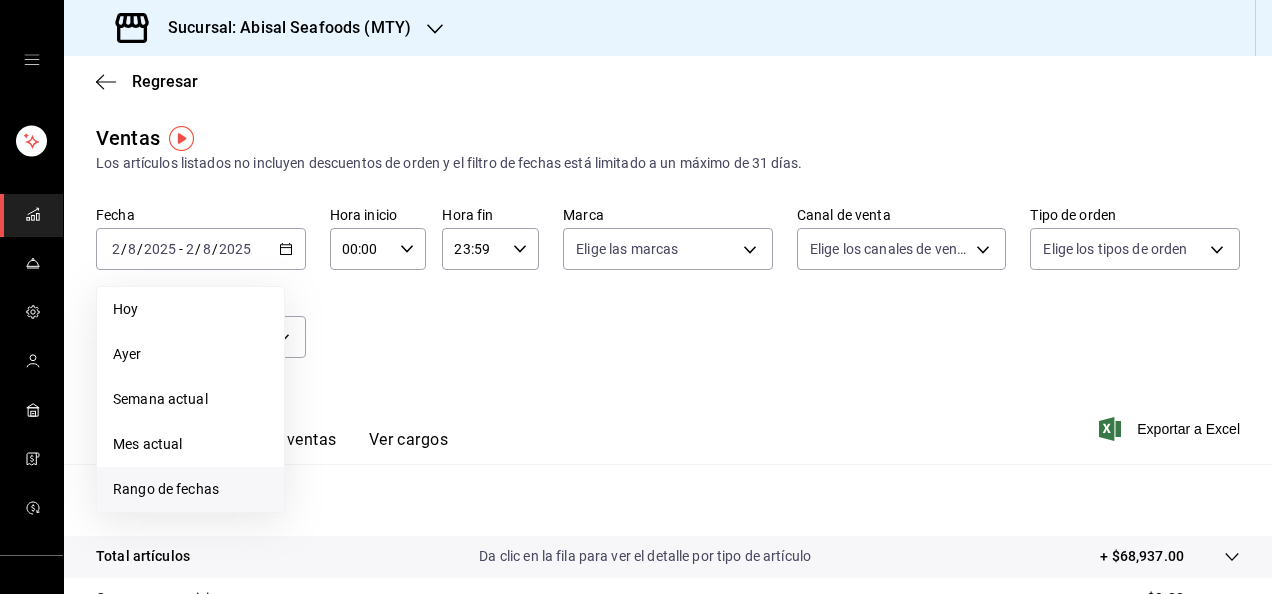 click on "Rango de fechas" at bounding box center (190, 489) 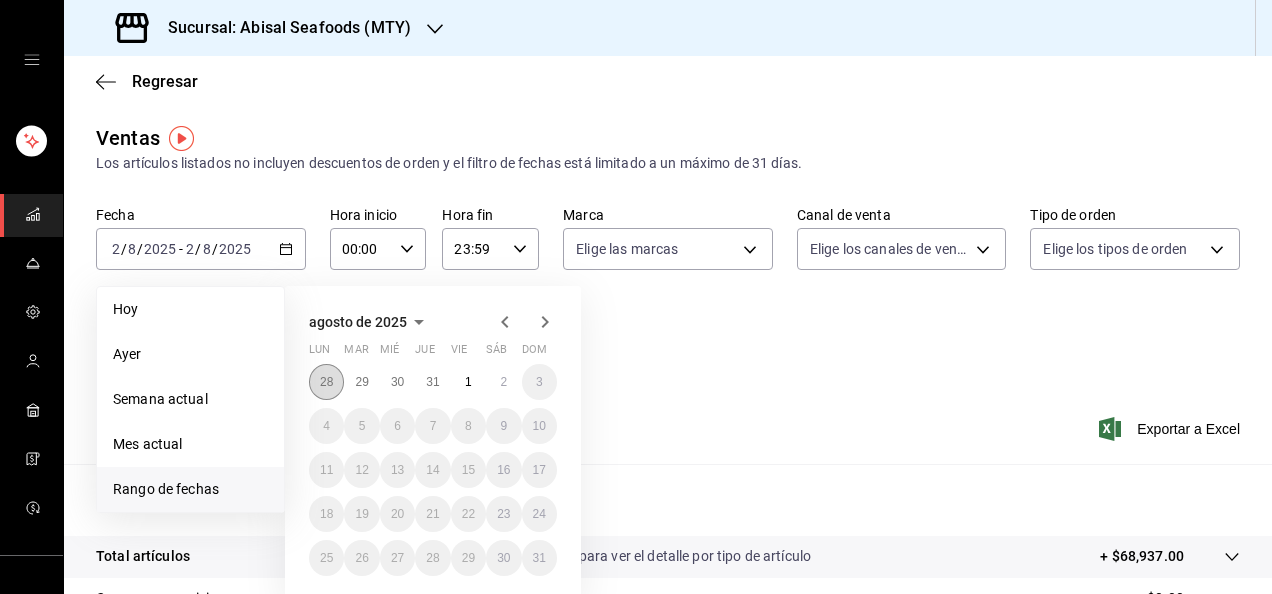 click on "28" at bounding box center (326, 382) 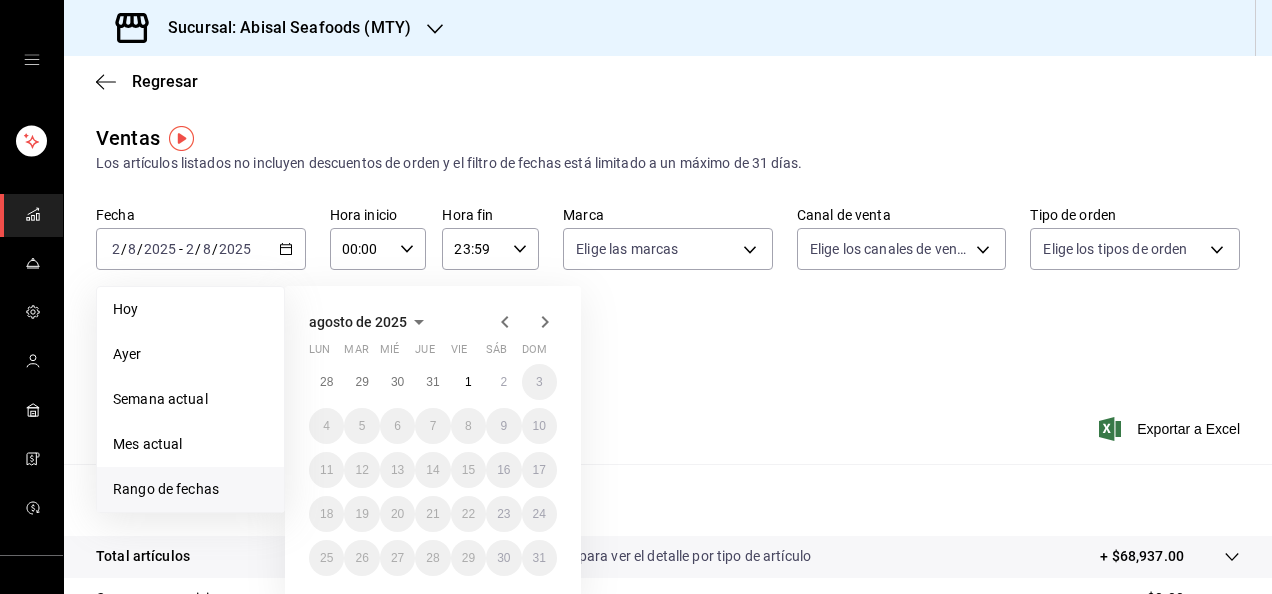 click on "28" at bounding box center (326, 382) 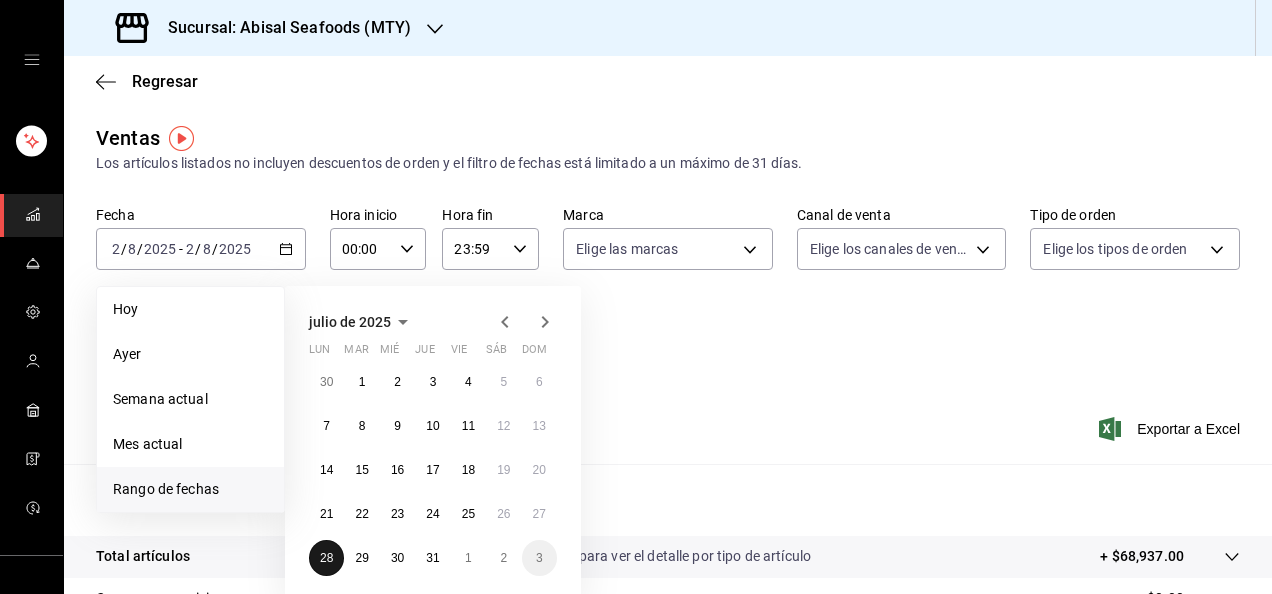 click on "28" at bounding box center (326, 558) 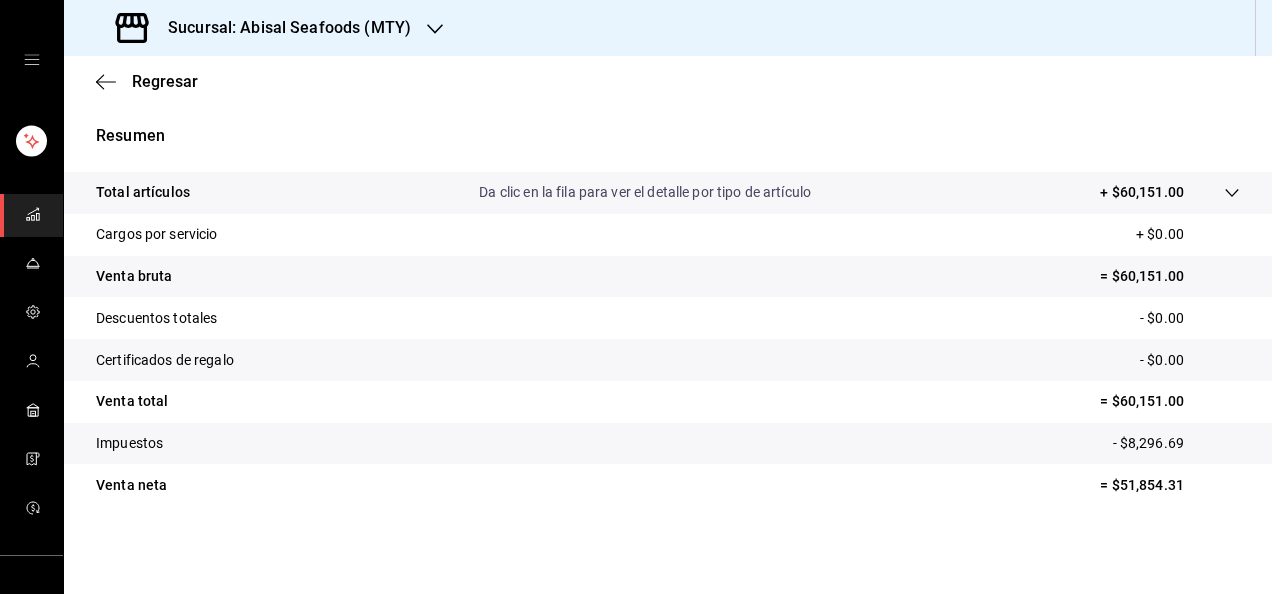 scroll, scrollTop: 0, scrollLeft: 0, axis: both 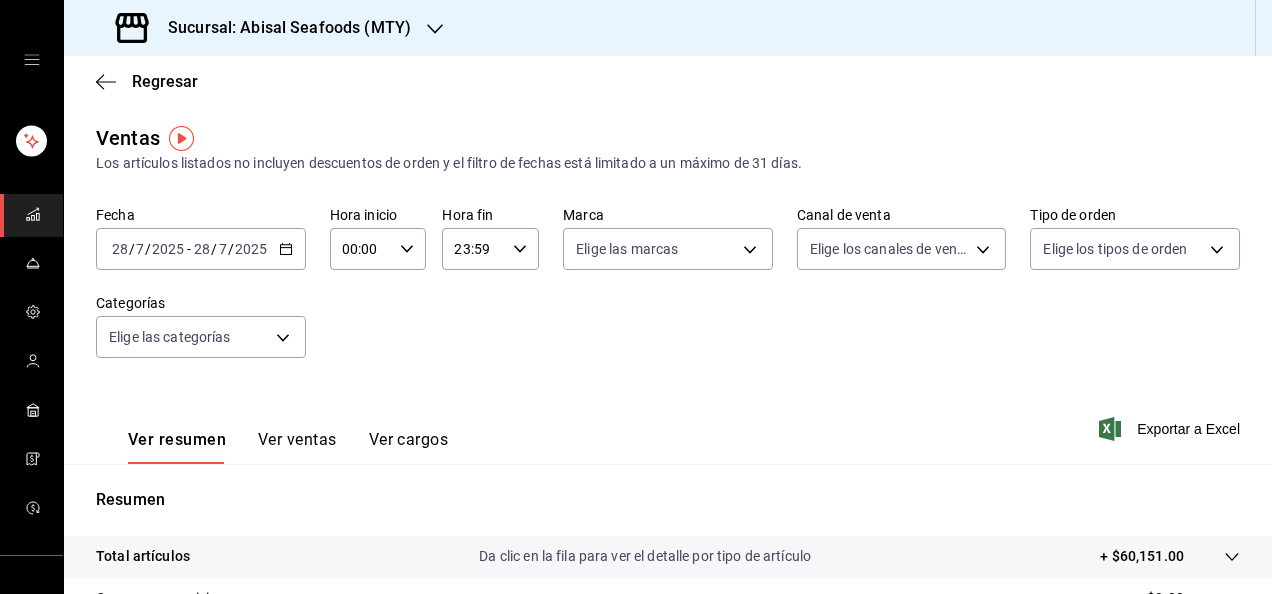 click 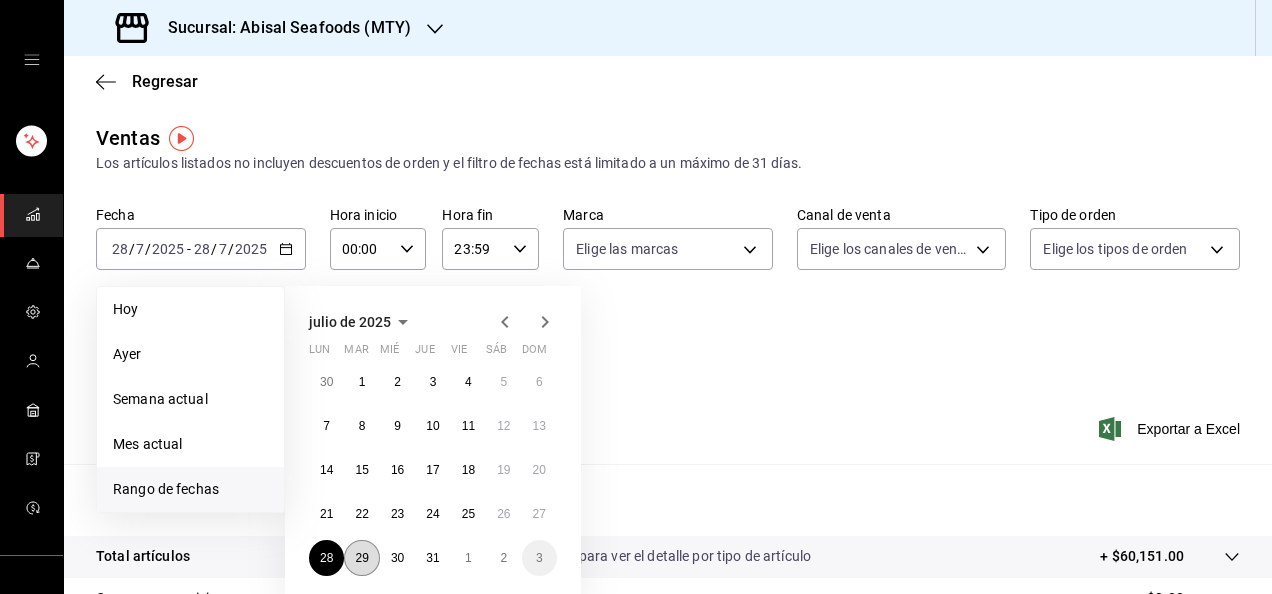 click on "29" at bounding box center (361, 558) 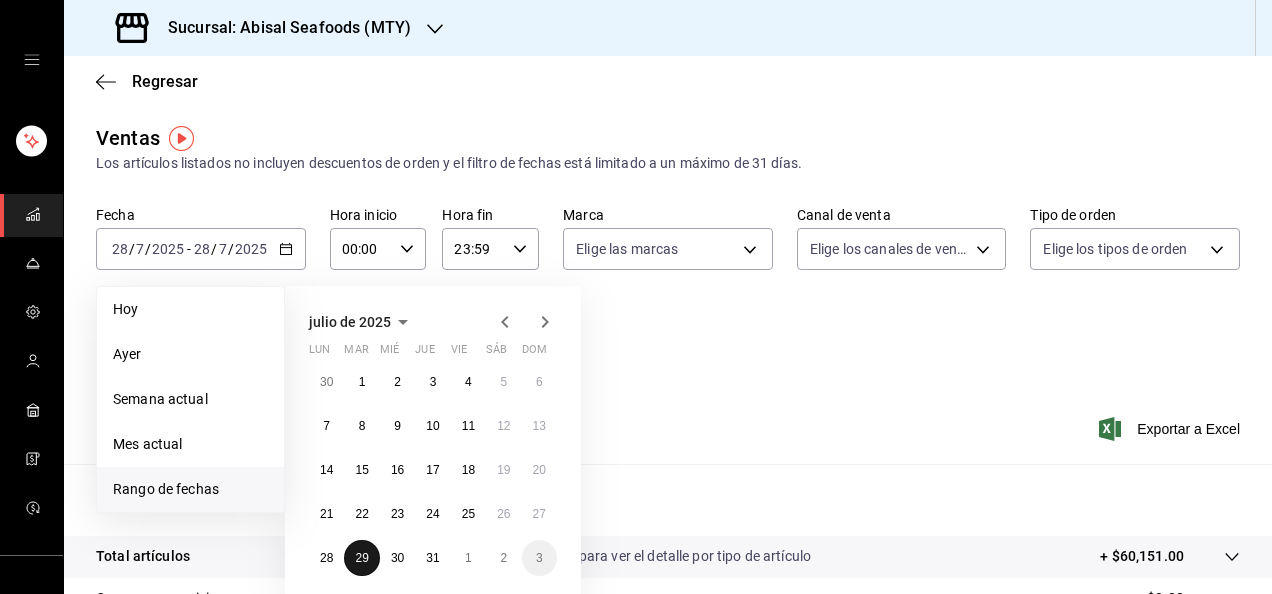 click on "29" at bounding box center [361, 558] 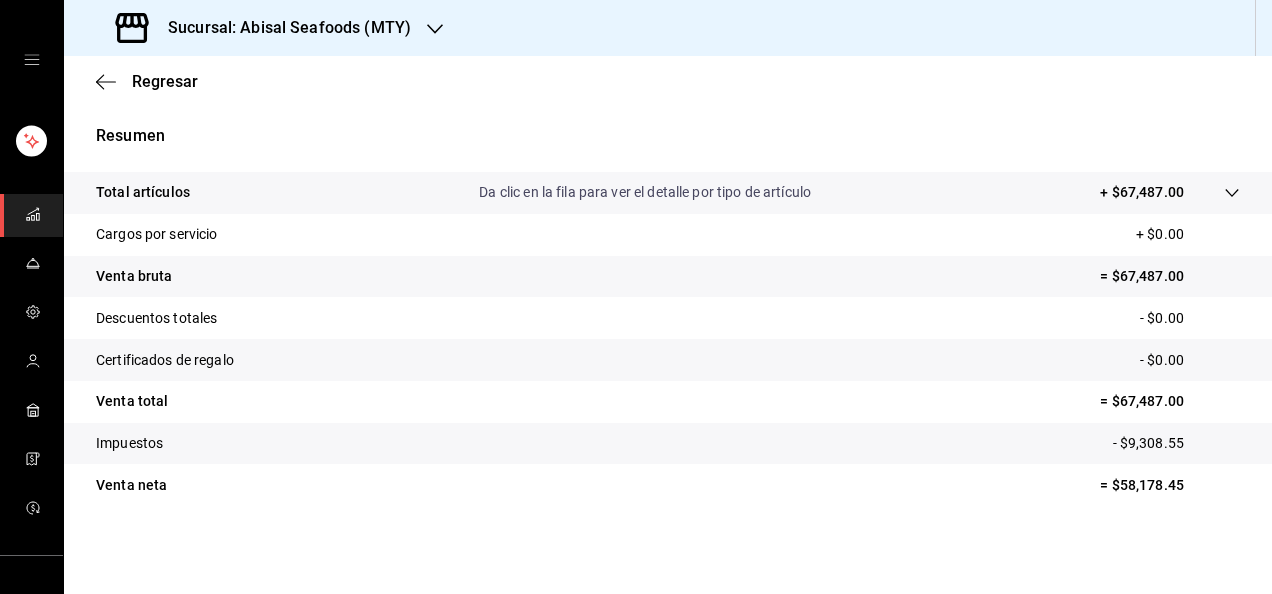 scroll, scrollTop: 0, scrollLeft: 0, axis: both 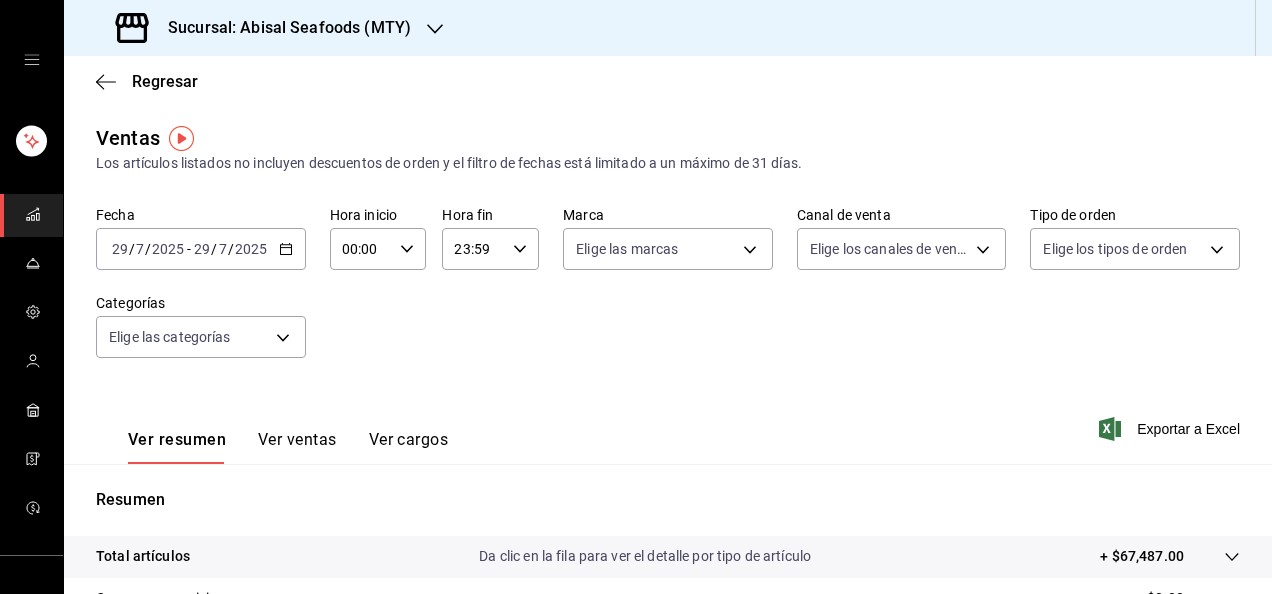click on "2025-07-29 29 / 7 / 2025 - 2025-07-29 29 / 7 / 2025" at bounding box center (201, 249) 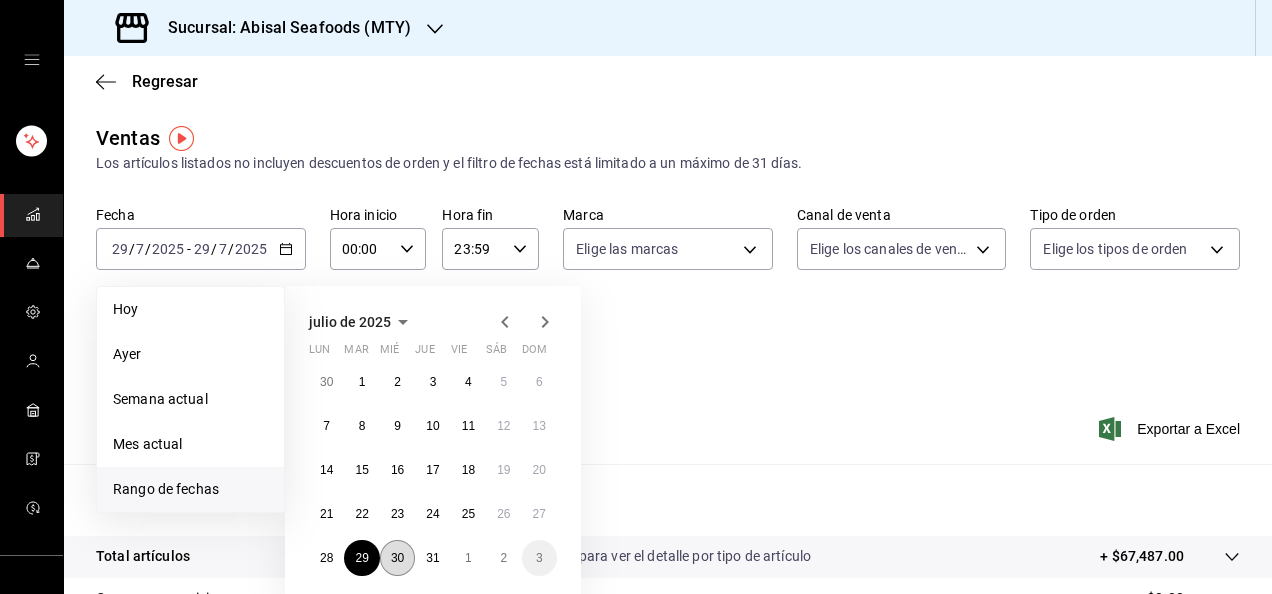 click on "30" at bounding box center [397, 558] 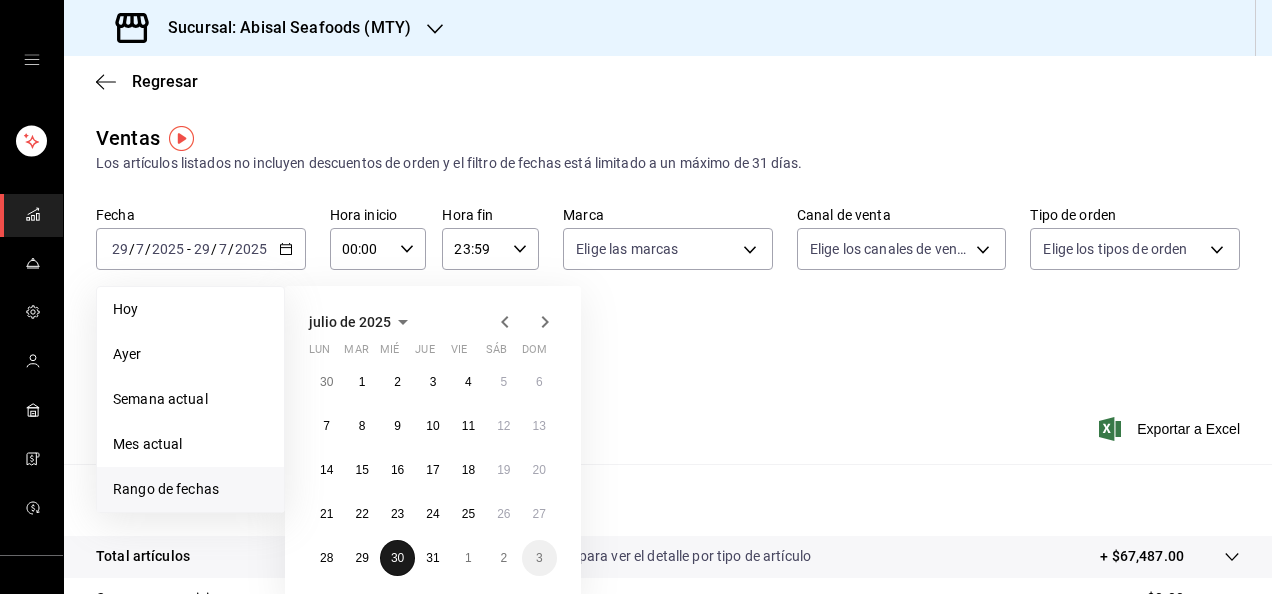 click on "30" at bounding box center [397, 558] 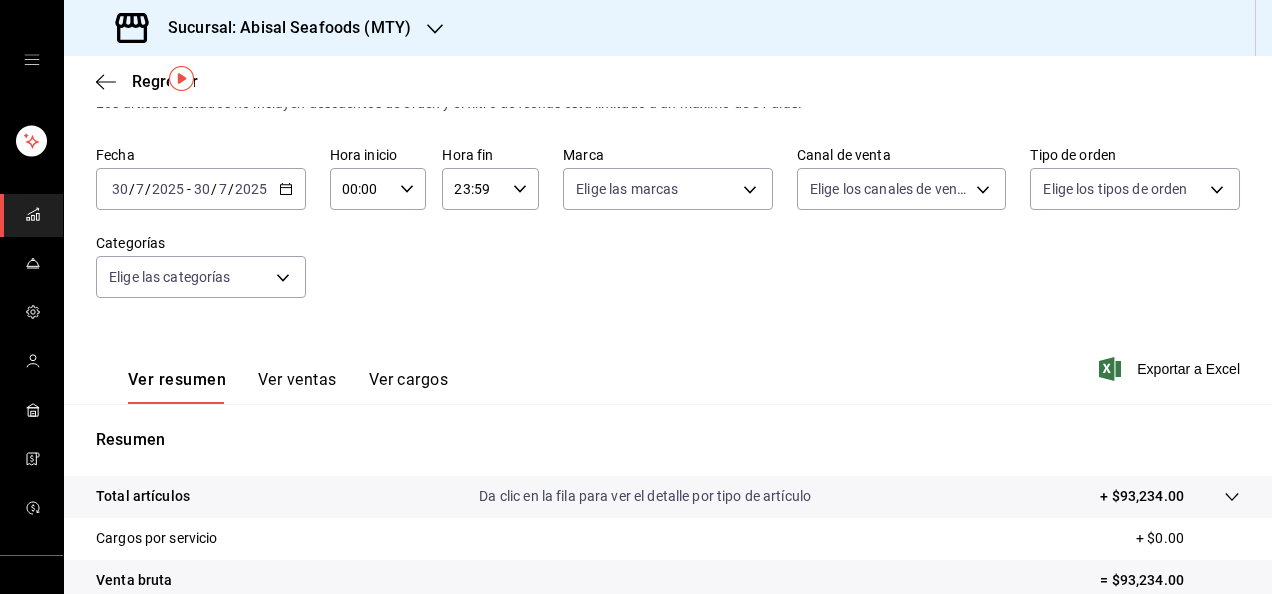 scroll, scrollTop: 58, scrollLeft: 0, axis: vertical 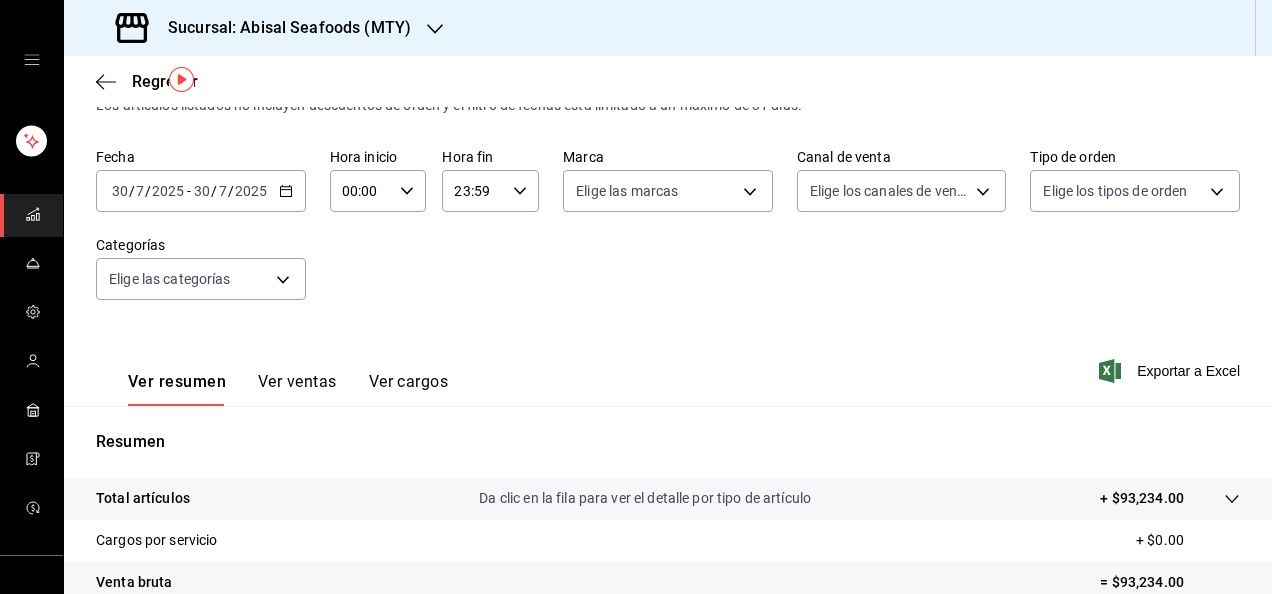 click 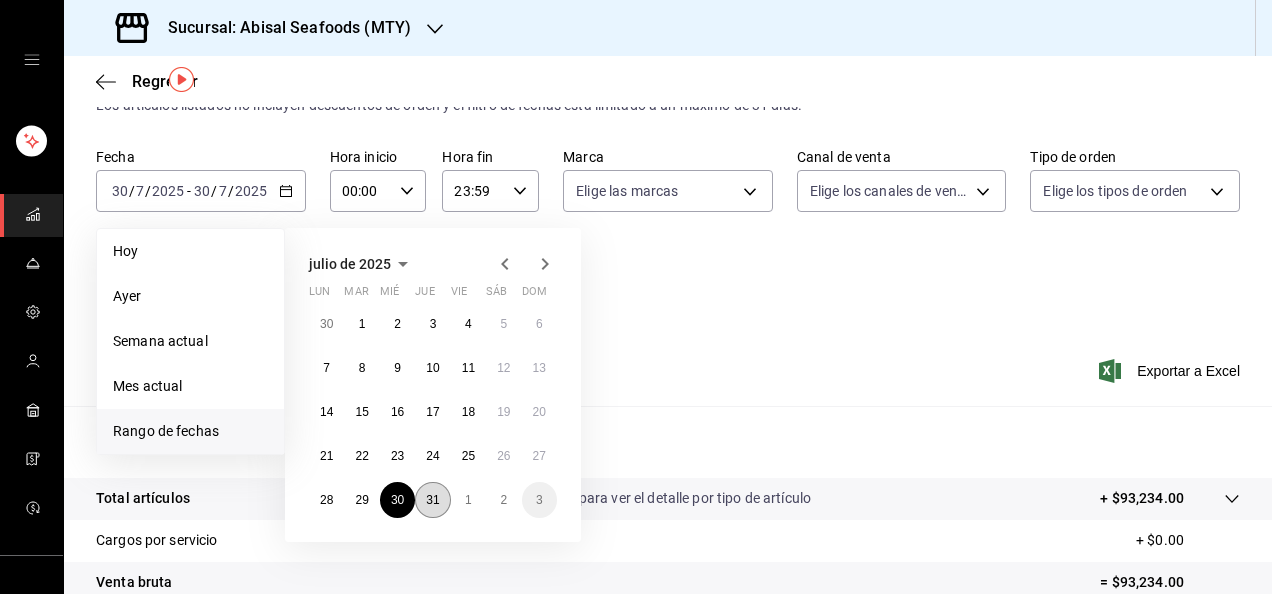 click on "31" at bounding box center (432, 500) 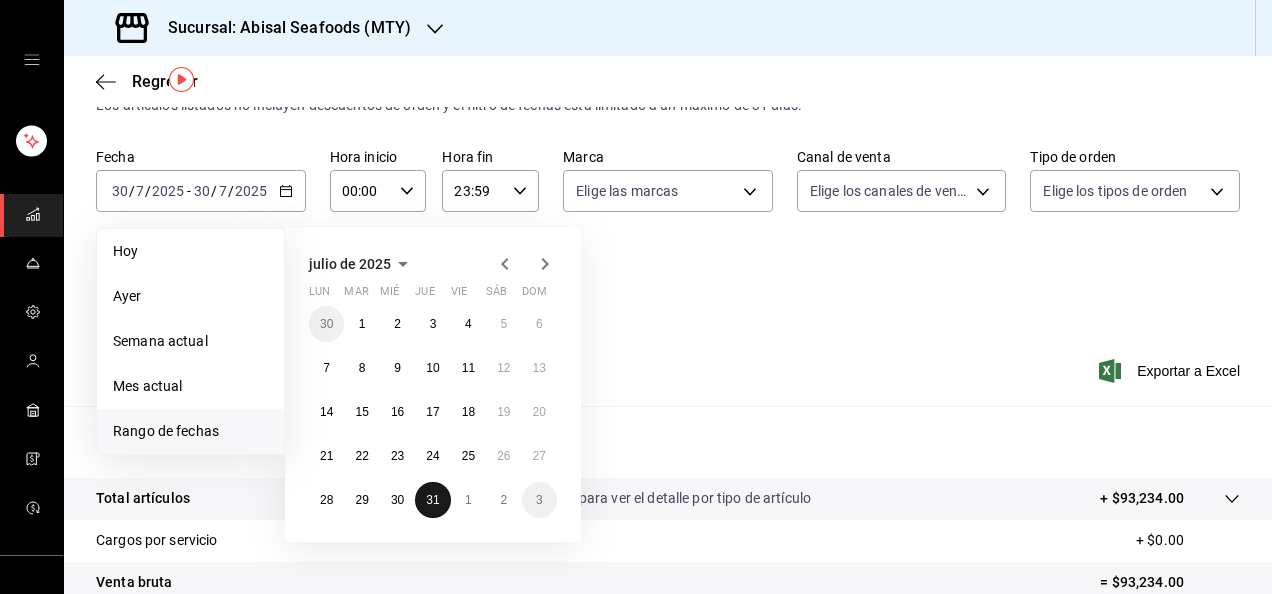 click on "31" at bounding box center (432, 500) 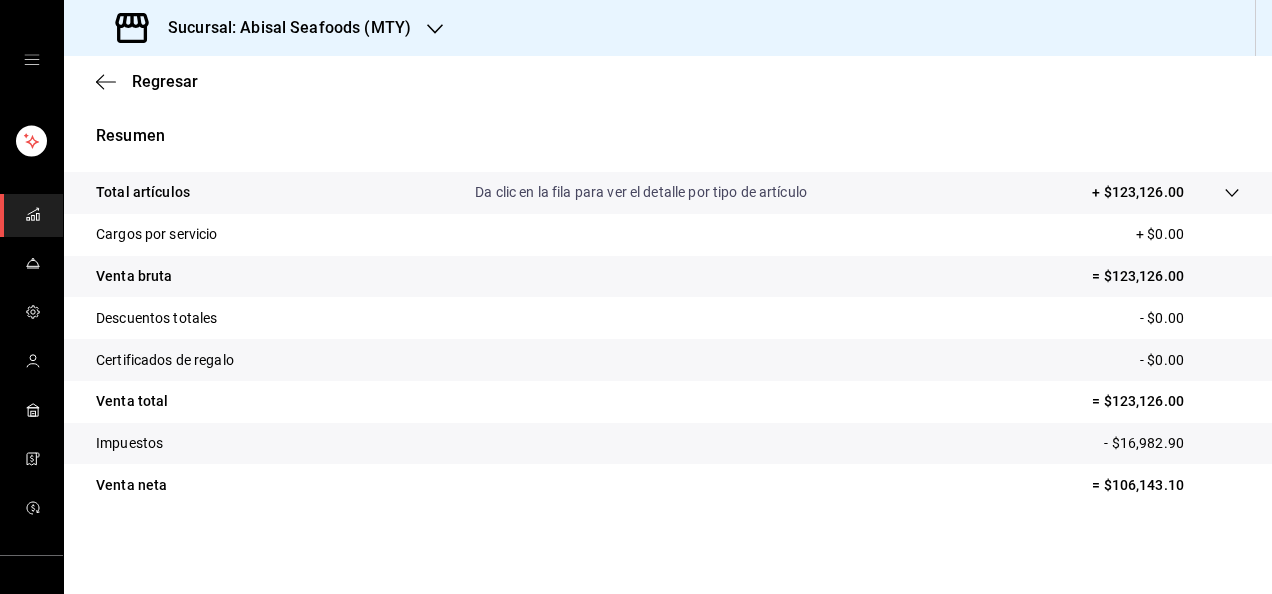 scroll, scrollTop: 0, scrollLeft: 0, axis: both 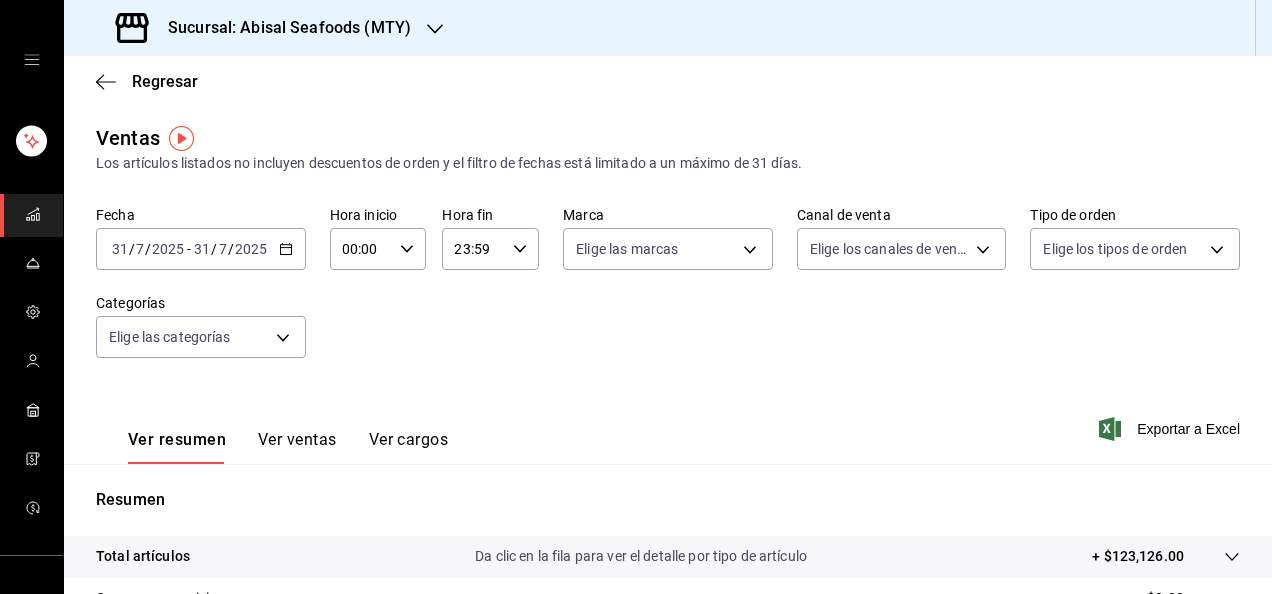 click on "2025-07-31 31 / 7 / 2025 - 2025-07-31 31 / 7 / 2025" at bounding box center [201, 249] 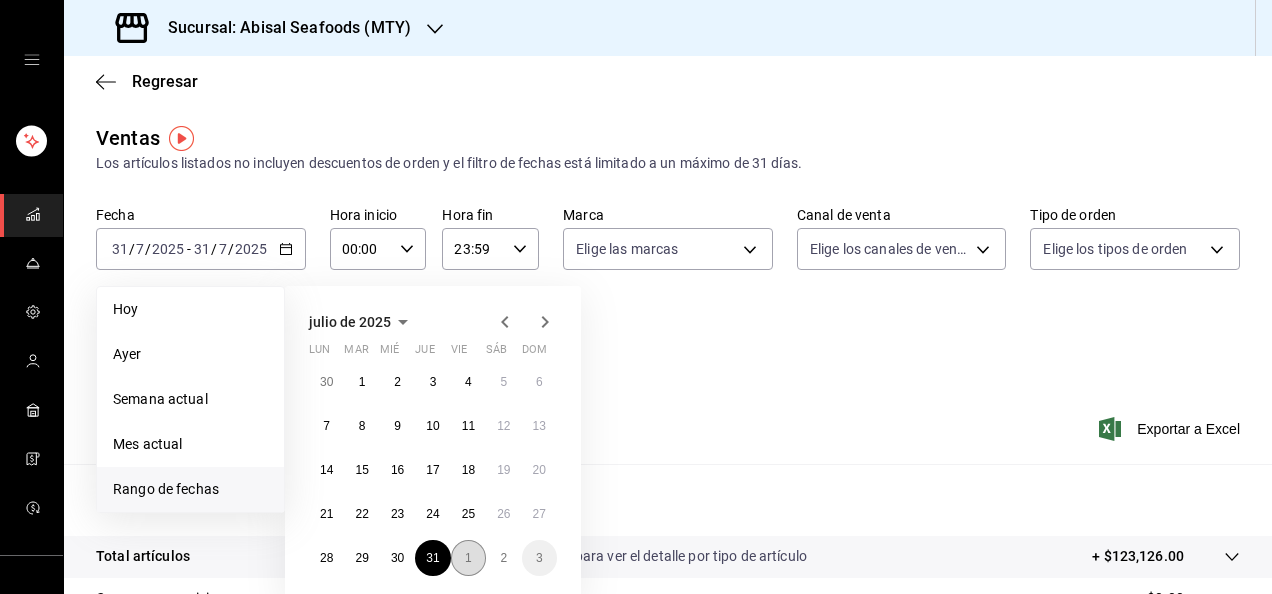 click on "1" at bounding box center (468, 558) 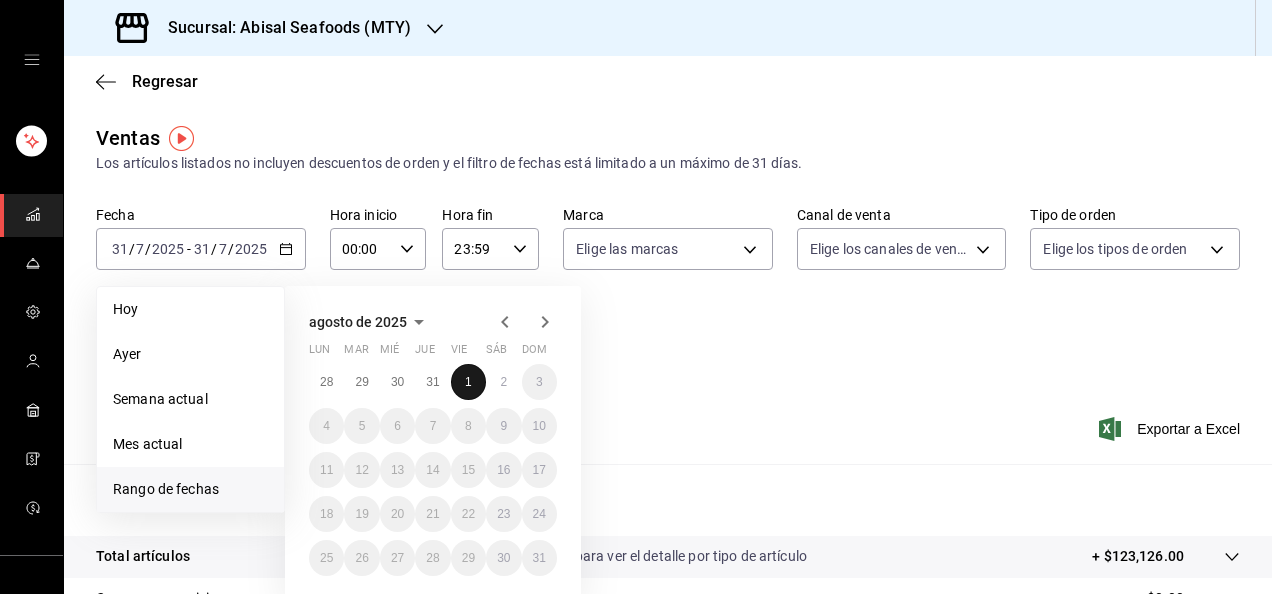 click on "1" at bounding box center [468, 382] 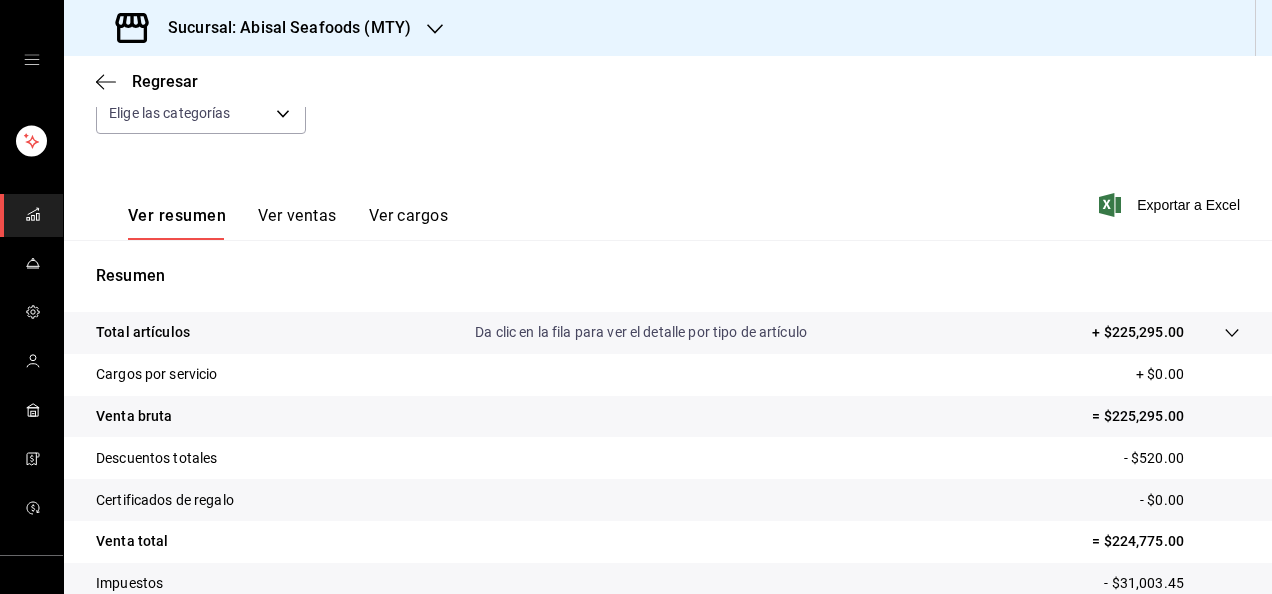 scroll, scrollTop: 364, scrollLeft: 0, axis: vertical 